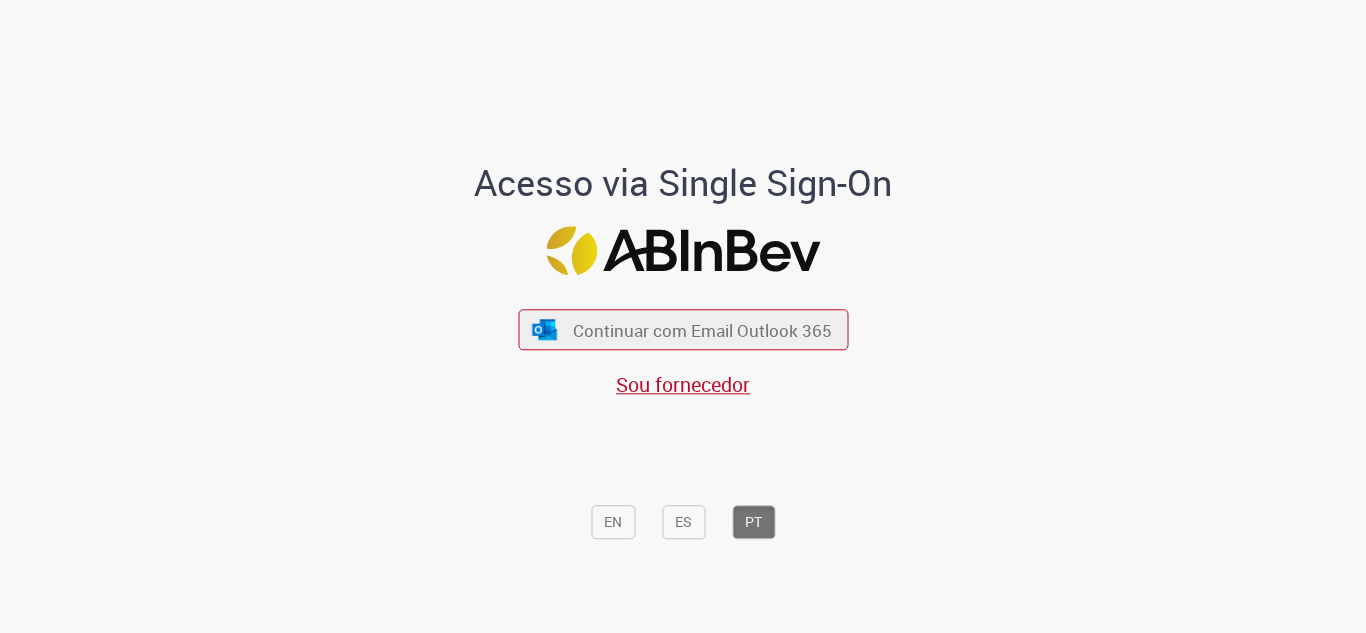 scroll, scrollTop: 0, scrollLeft: 0, axis: both 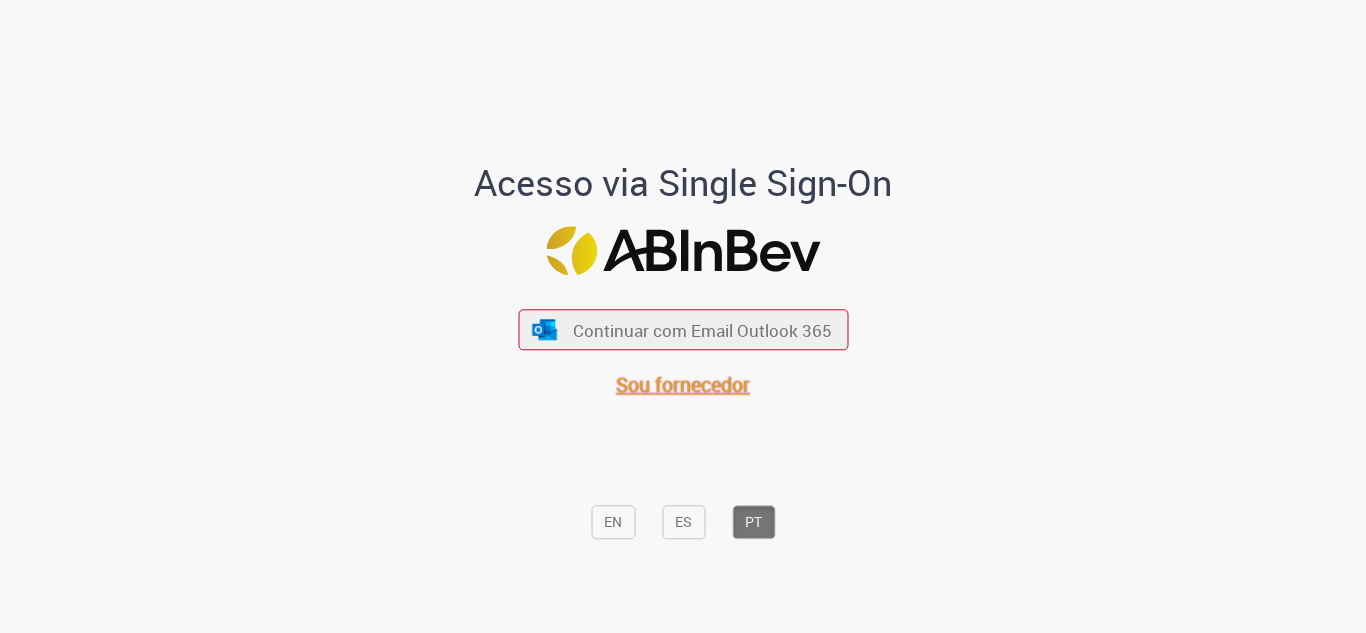 click on "Sou fornecedor" at bounding box center (683, 385) 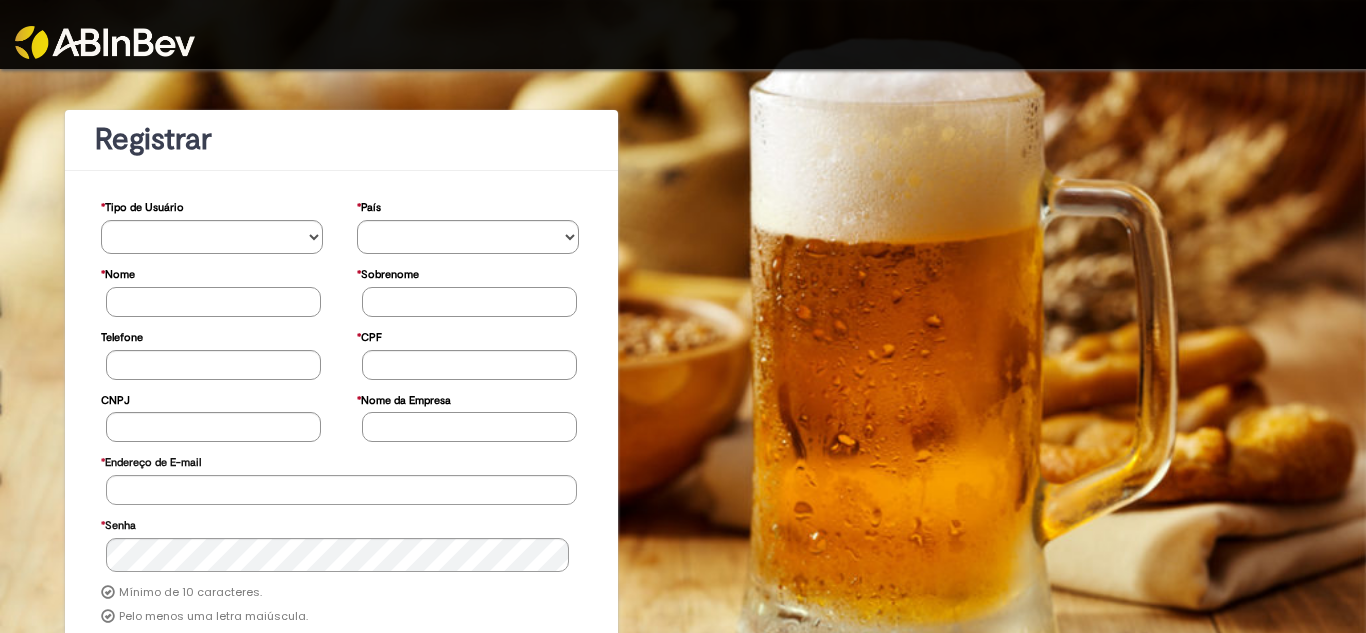 scroll, scrollTop: 0, scrollLeft: 0, axis: both 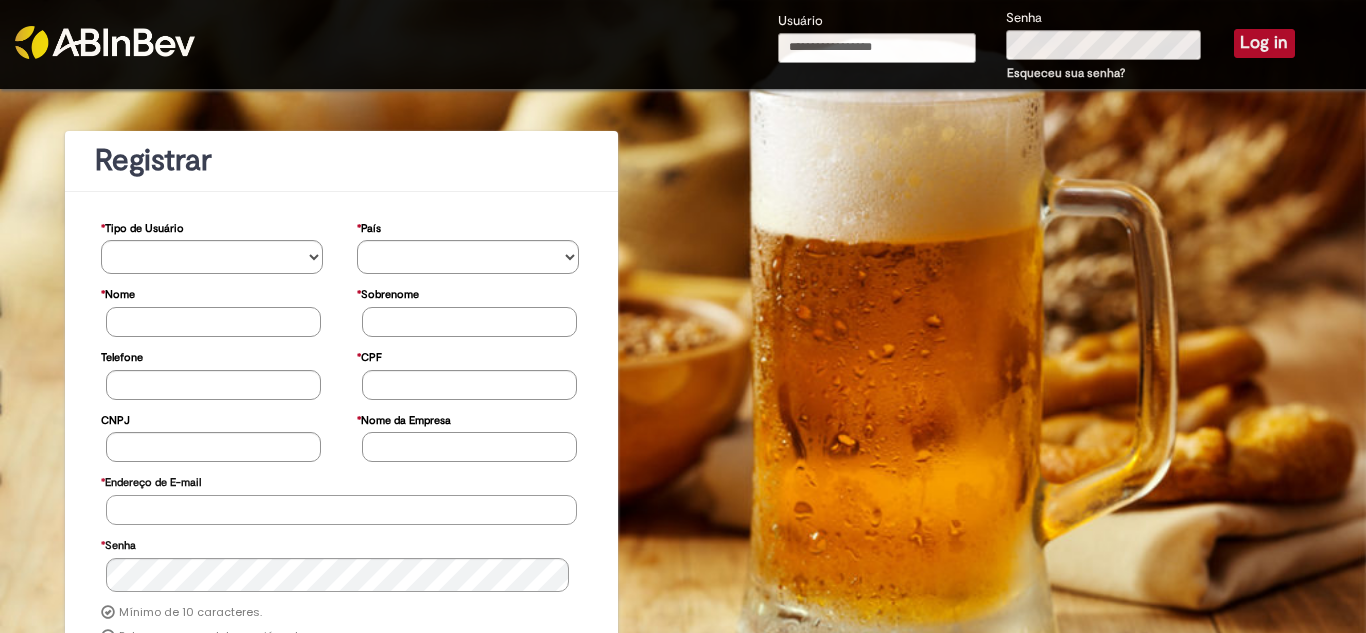 type on "**********" 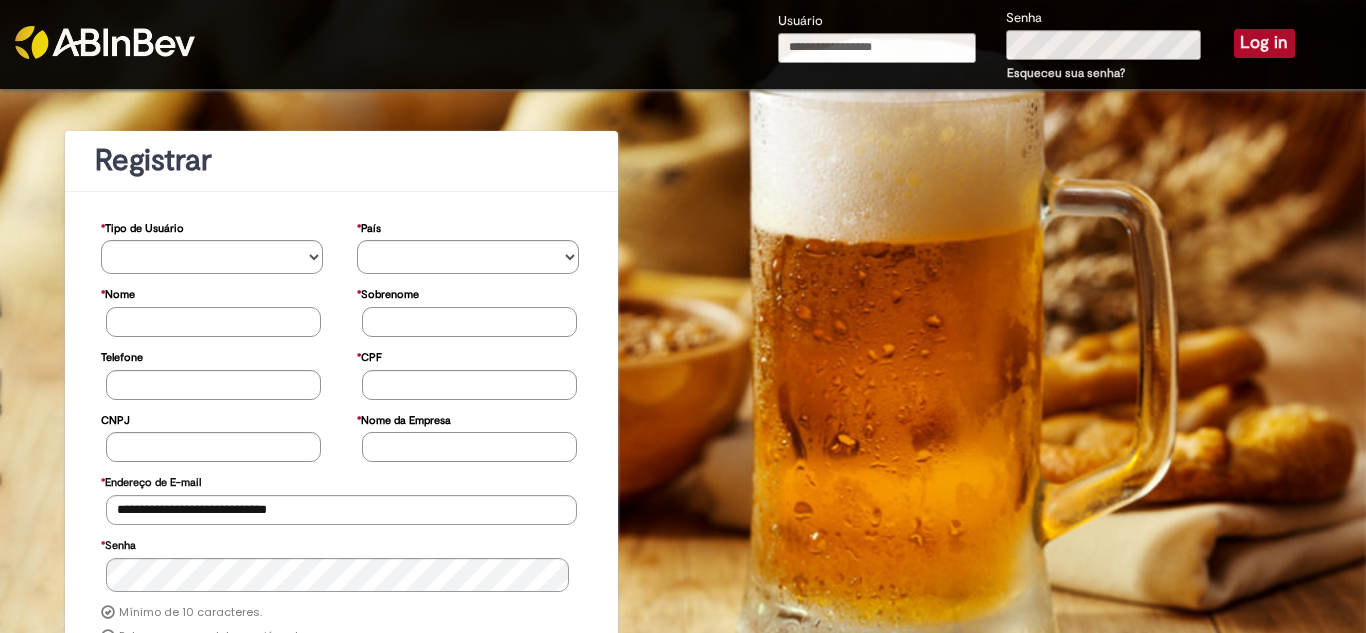 type on "**********" 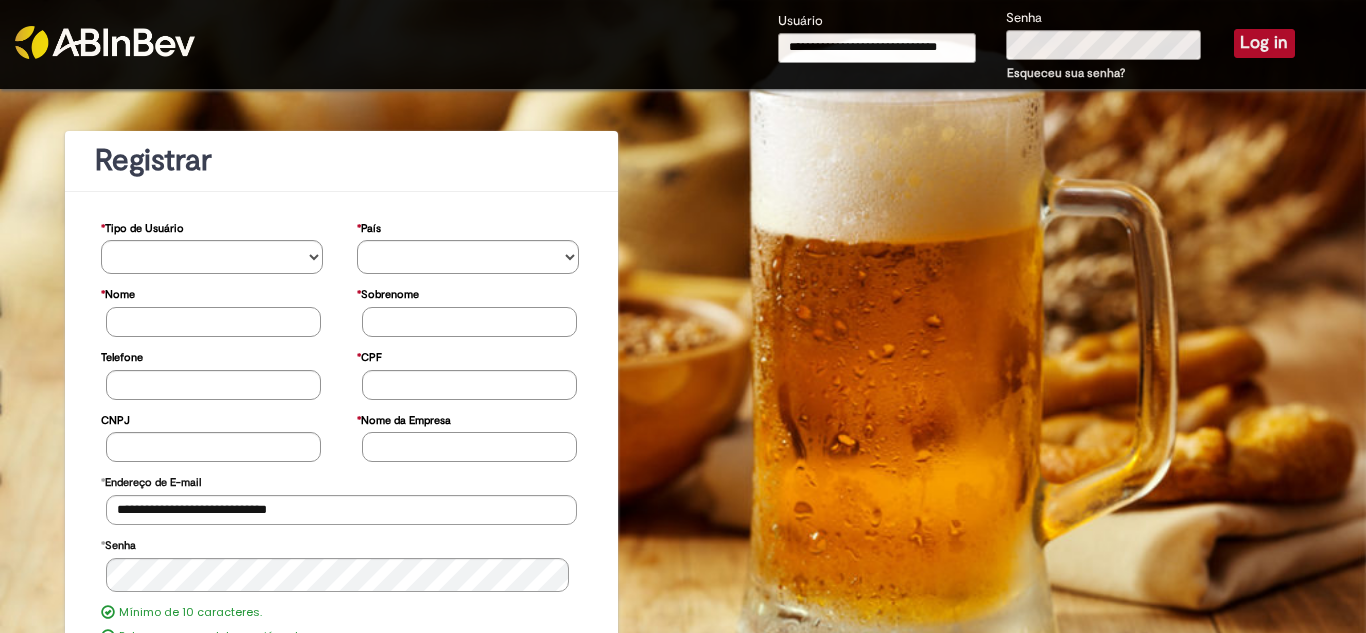 click on "Log in" at bounding box center [1264, 43] 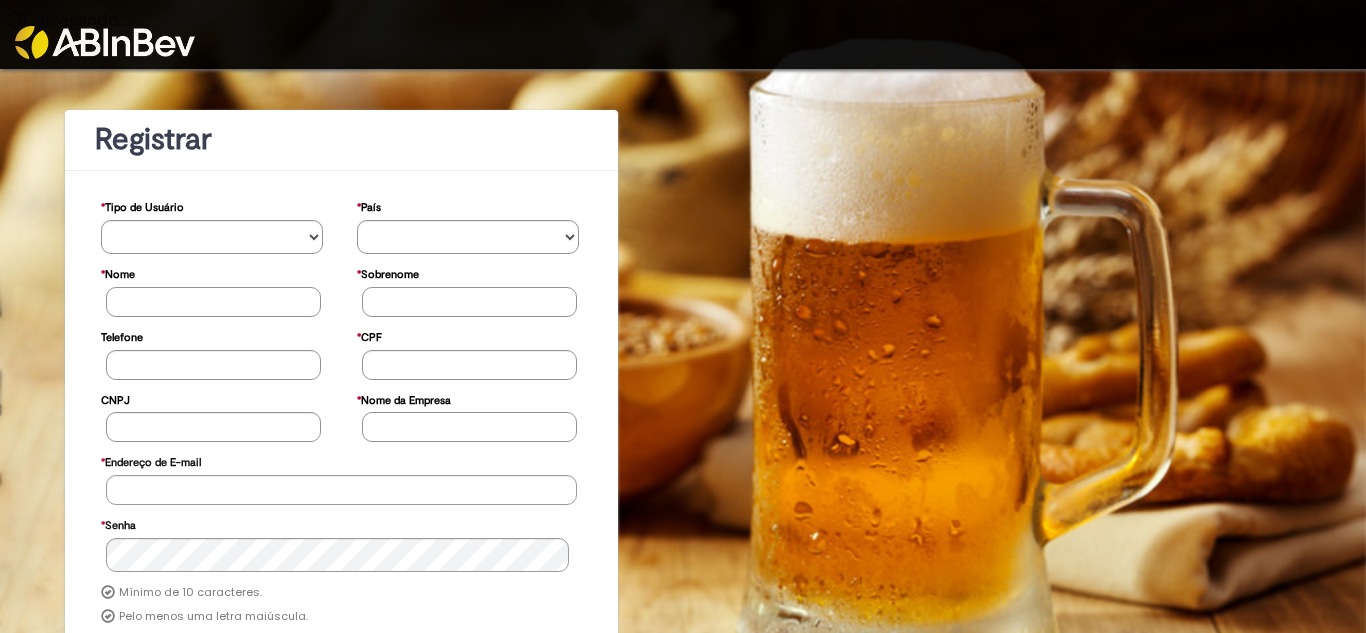 scroll, scrollTop: 0, scrollLeft: 0, axis: both 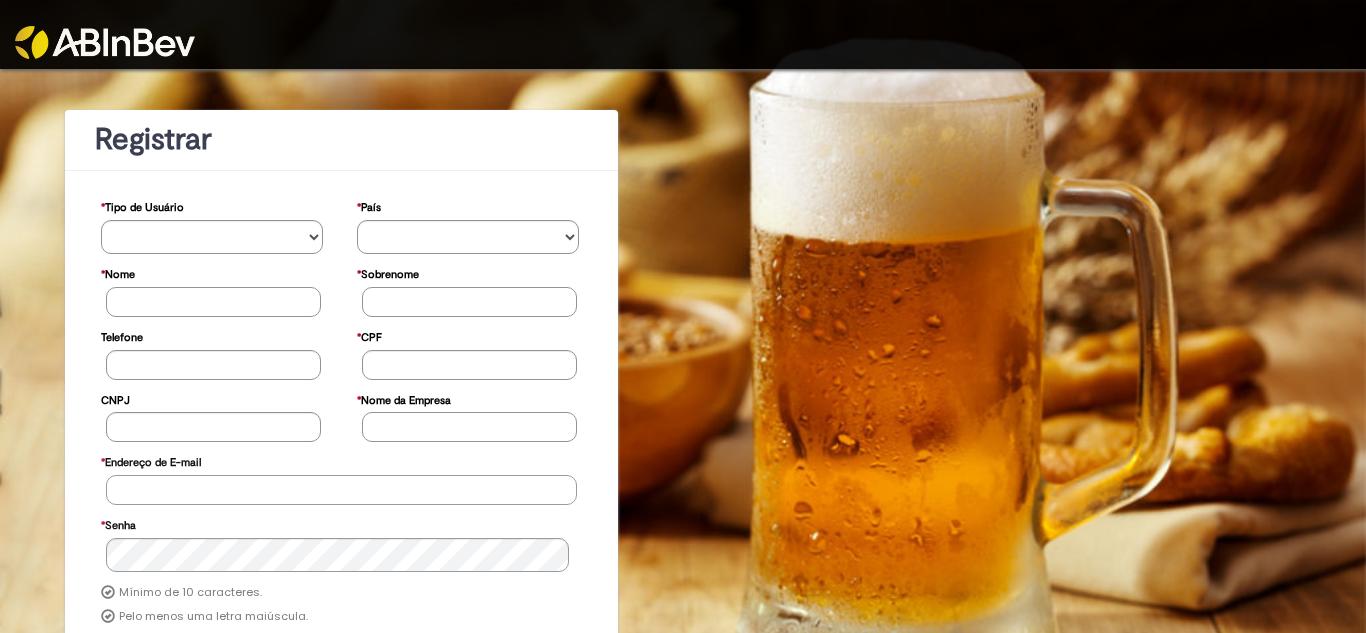 type on "**********" 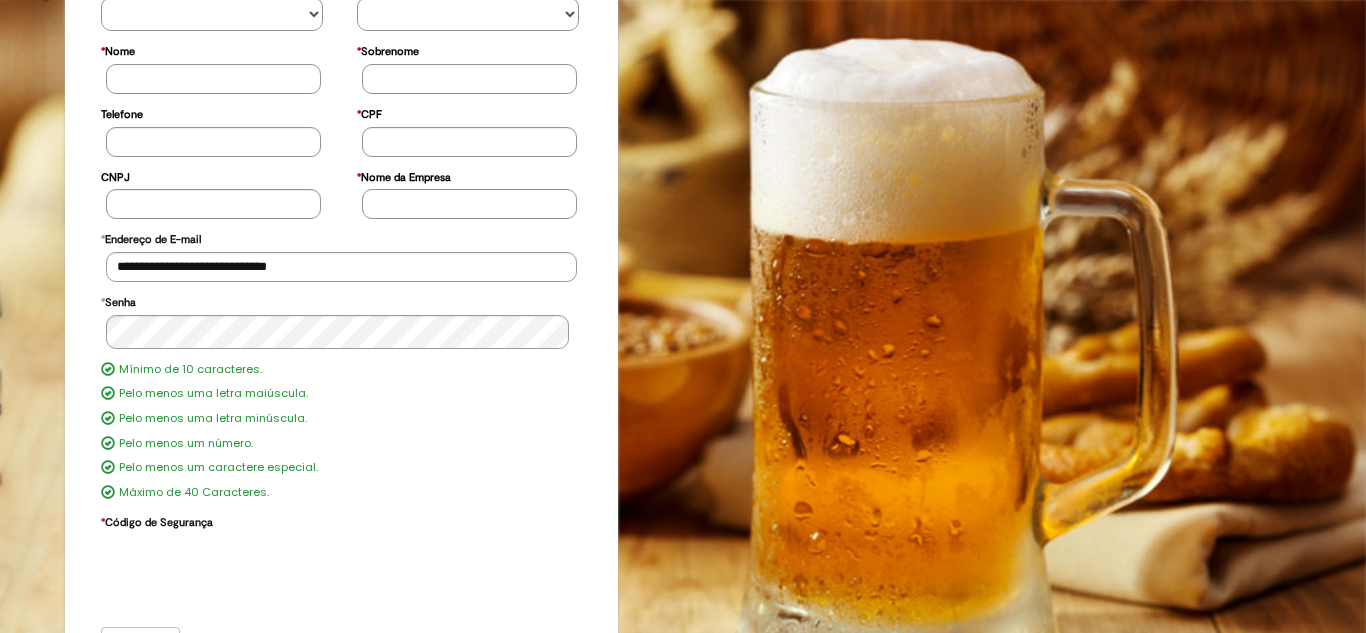 scroll, scrollTop: 270, scrollLeft: 0, axis: vertical 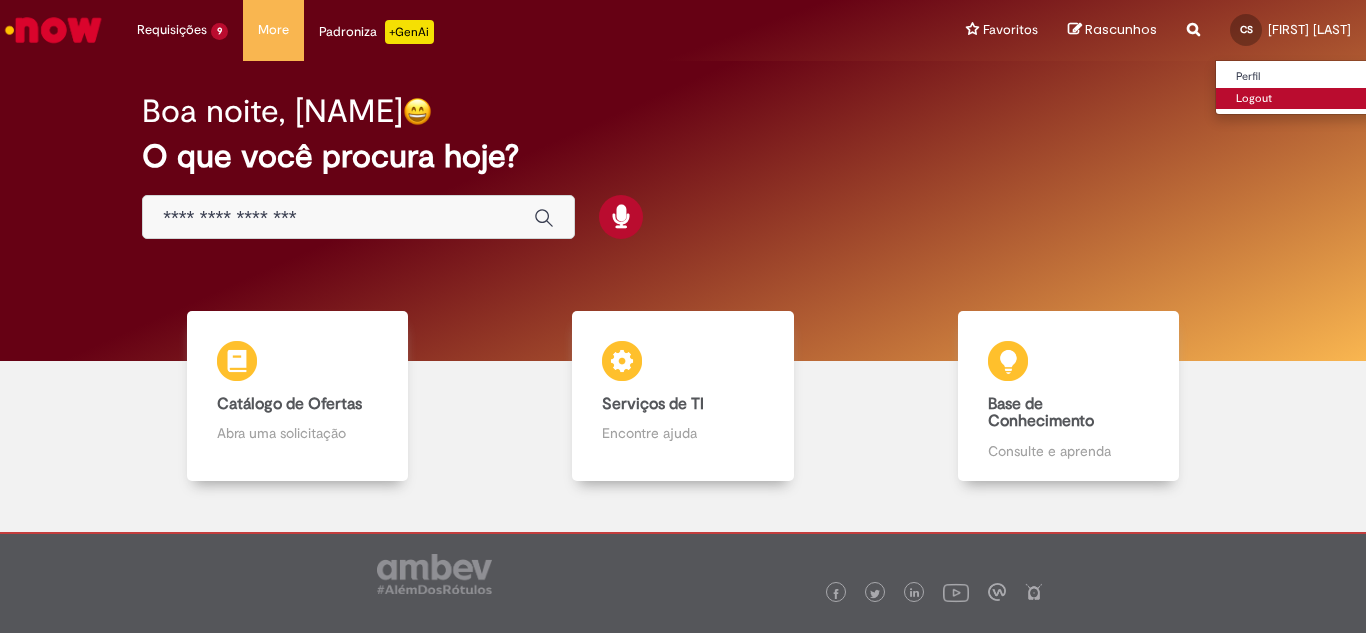 click on "Logout" at bounding box center (1295, 99) 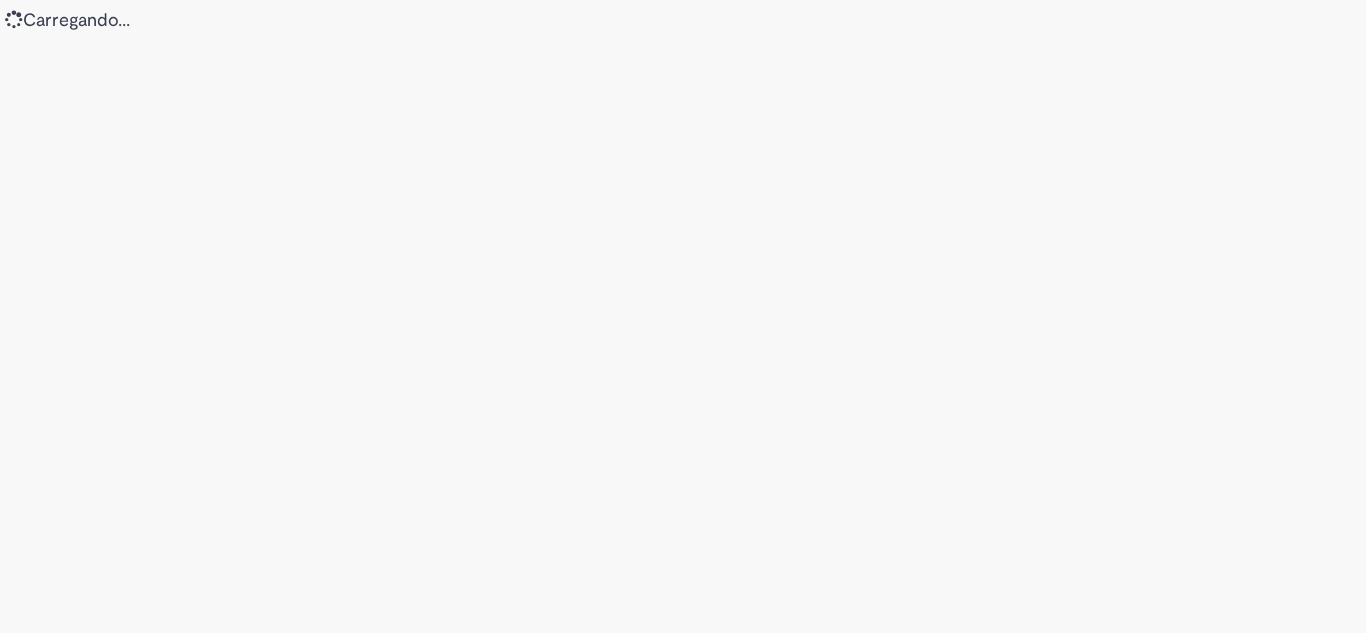 scroll, scrollTop: 0, scrollLeft: 0, axis: both 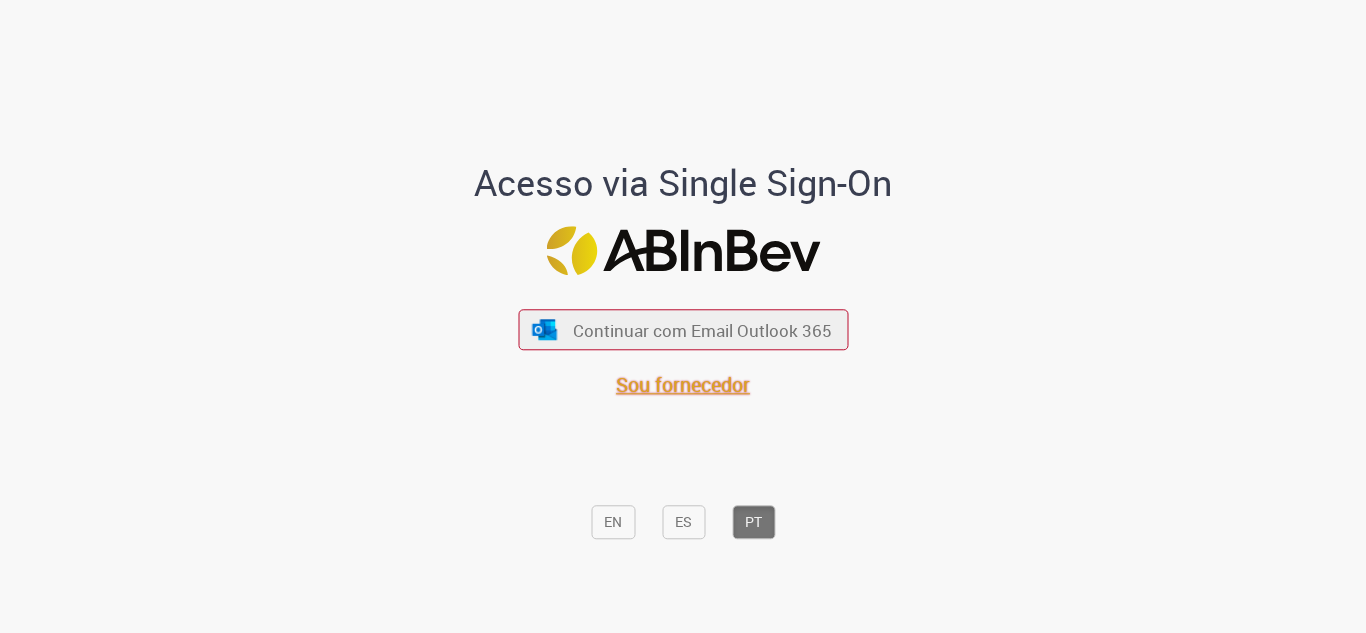click on "Sou fornecedor" at bounding box center (683, 385) 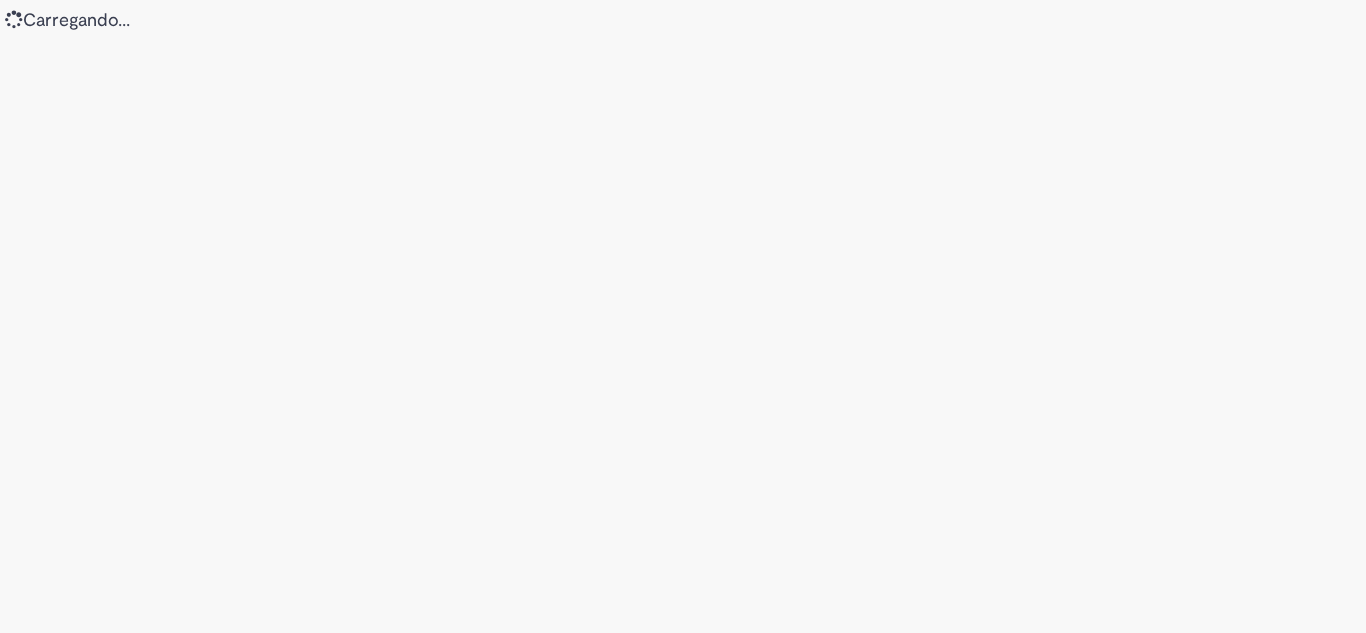scroll, scrollTop: 0, scrollLeft: 0, axis: both 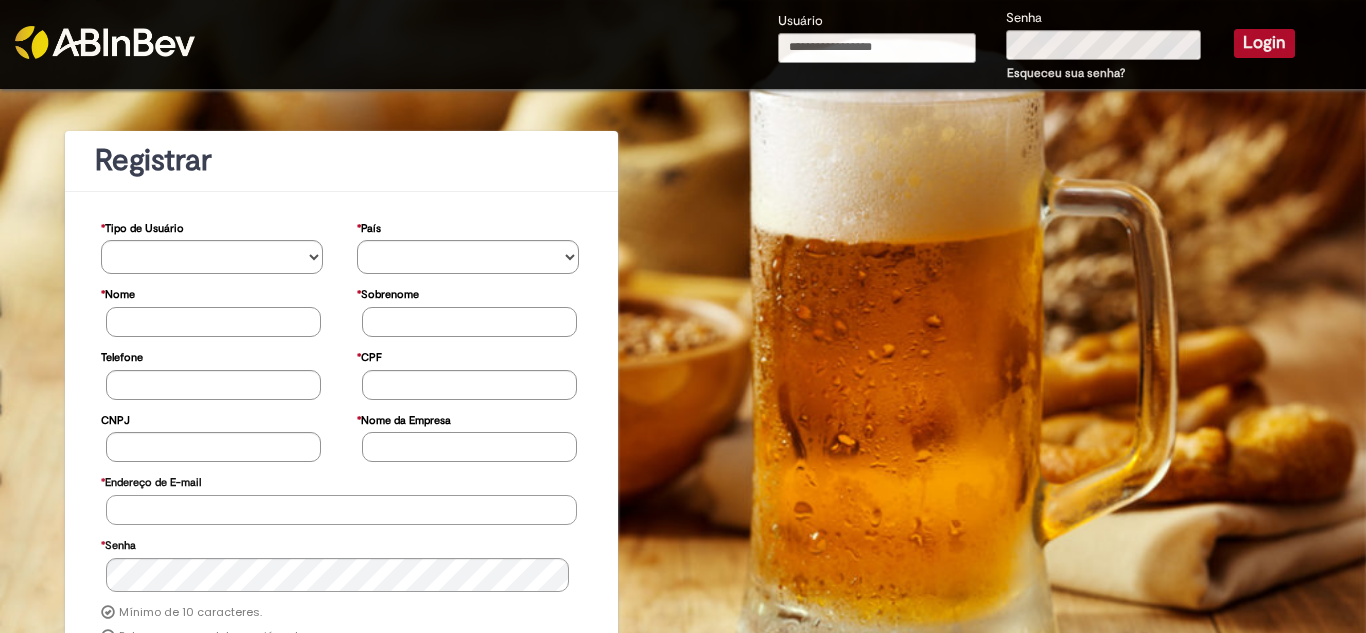 type on "**********" 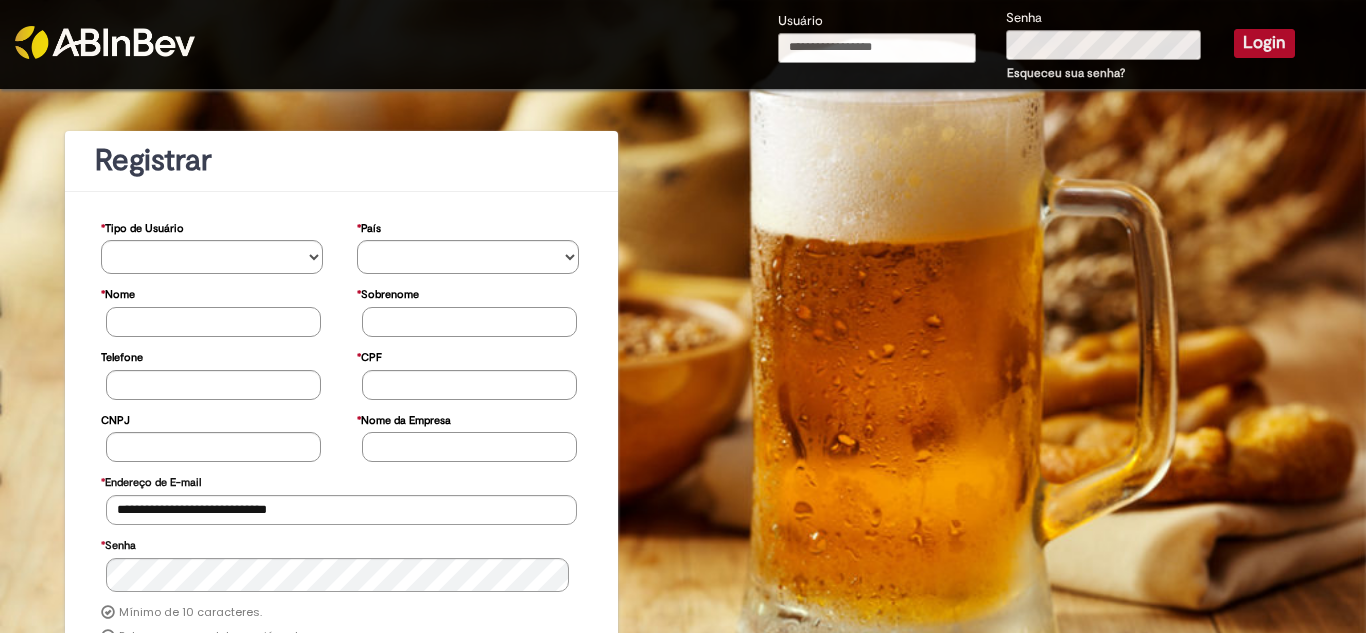 type on "**********" 